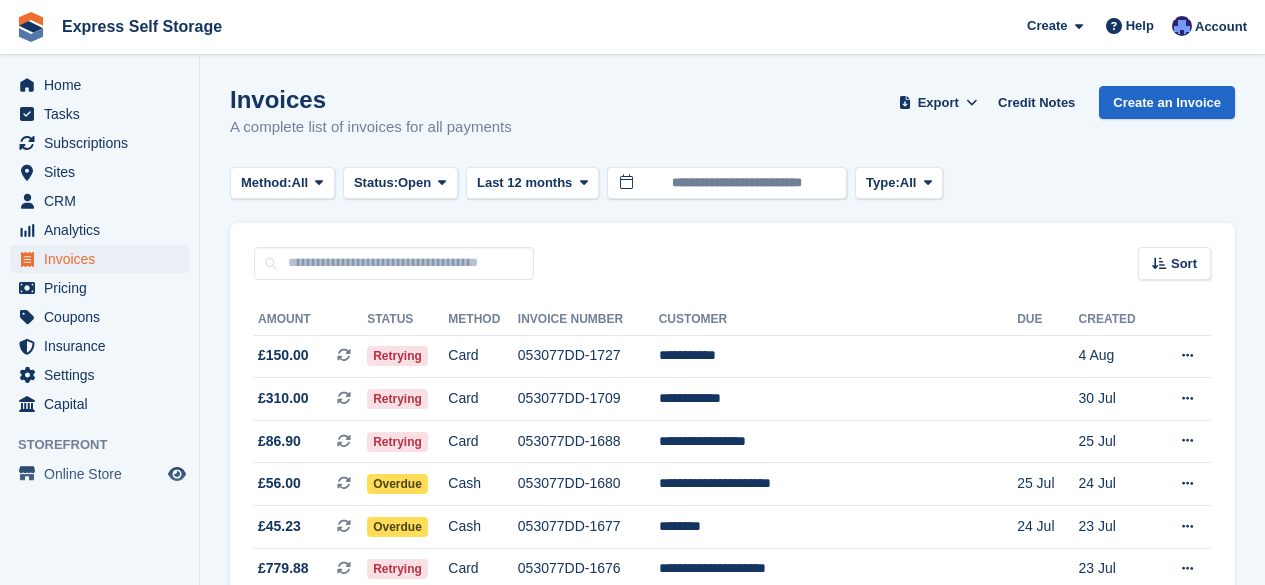 scroll, scrollTop: 0, scrollLeft: 0, axis: both 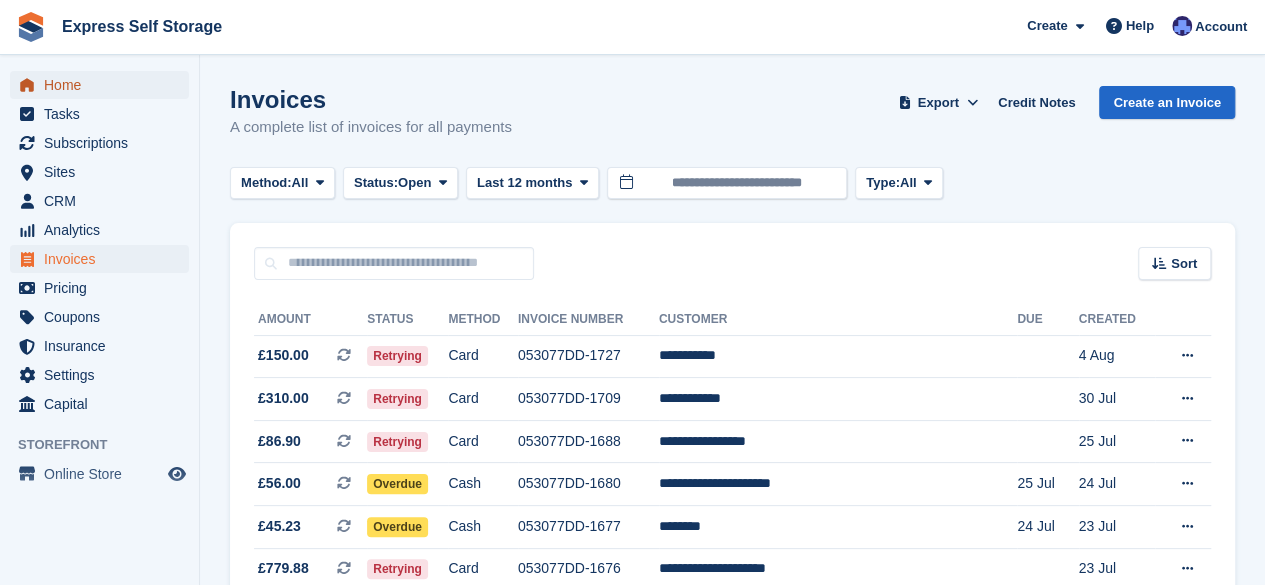 click on "Home" at bounding box center (104, 85) 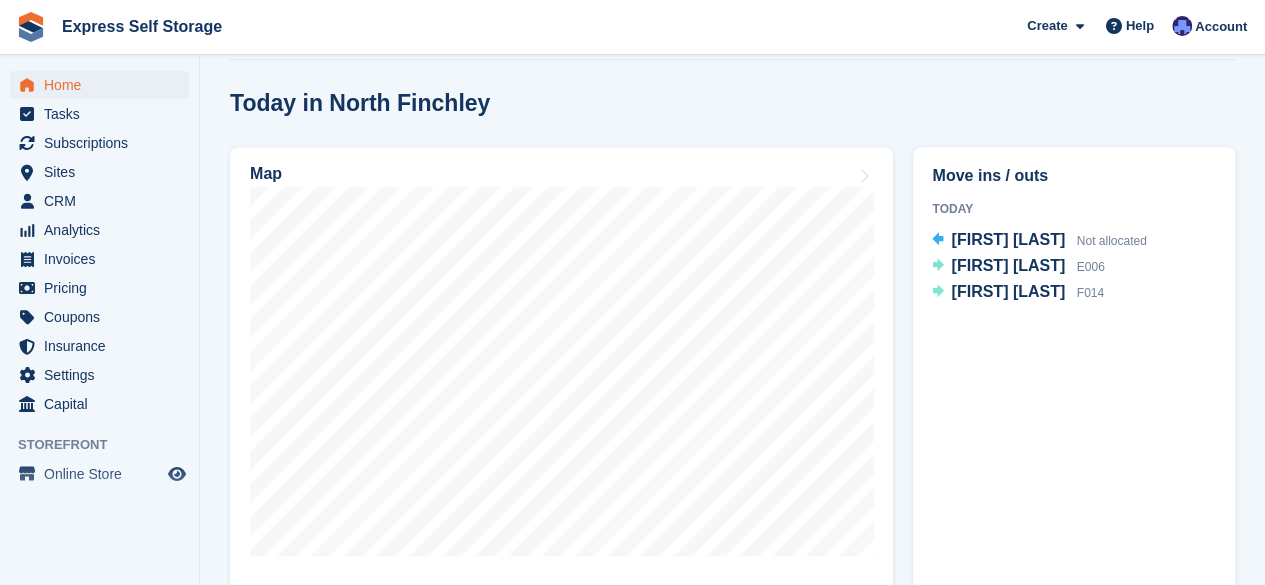 scroll, scrollTop: 534, scrollLeft: 0, axis: vertical 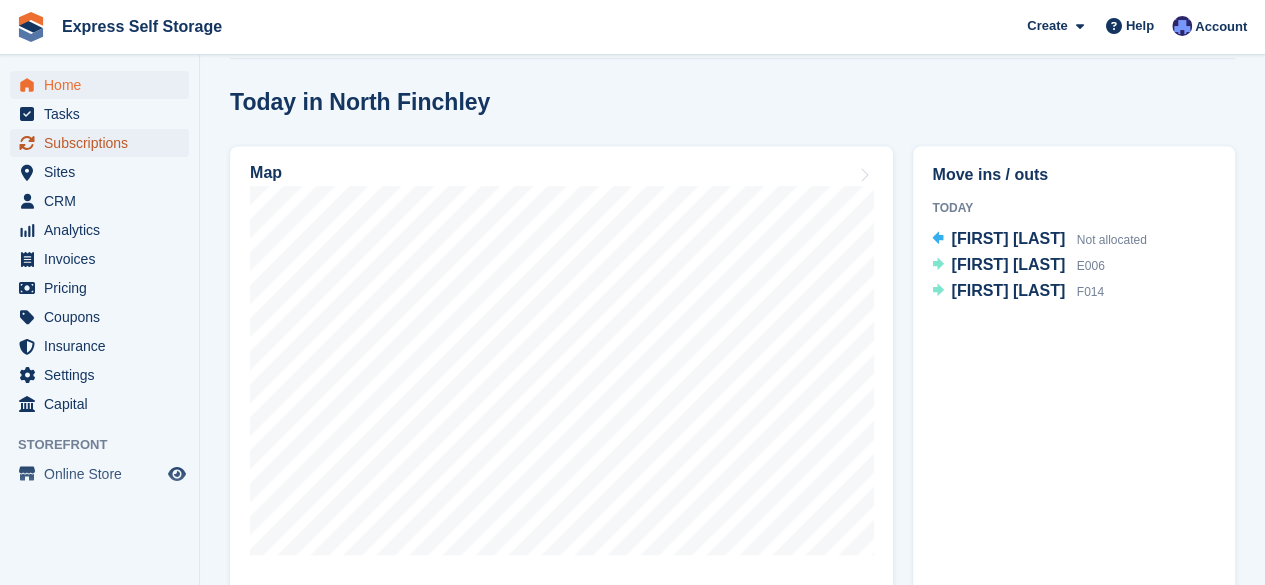 click on "Subscriptions" at bounding box center [104, 143] 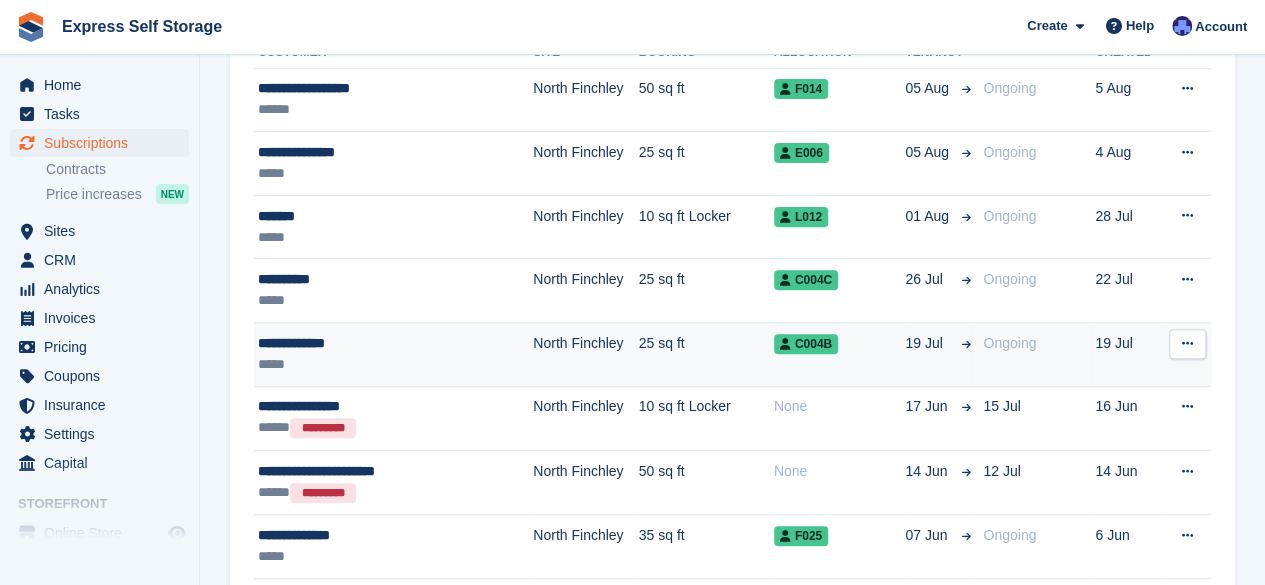 scroll, scrollTop: 259, scrollLeft: 0, axis: vertical 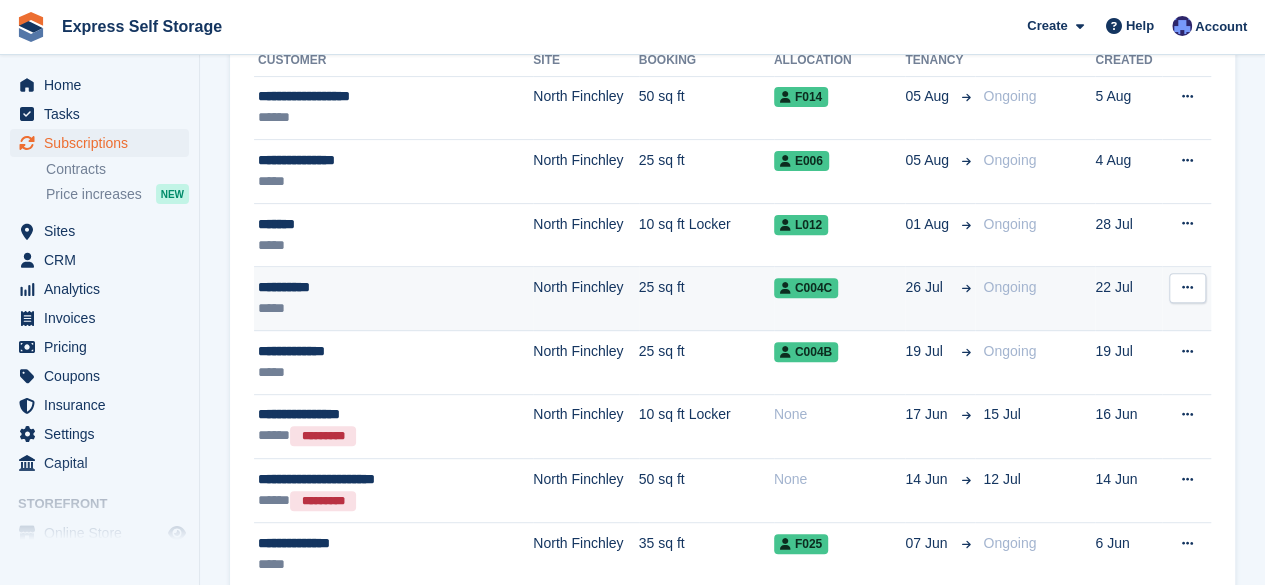 click on "**********" at bounding box center (375, 287) 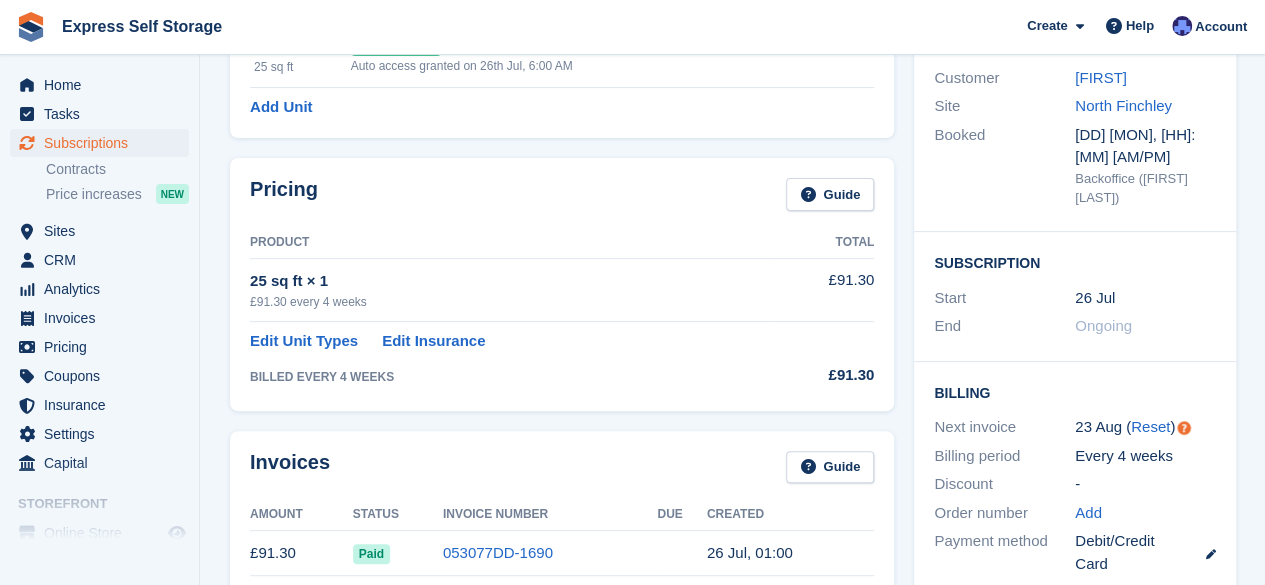scroll, scrollTop: 0, scrollLeft: 0, axis: both 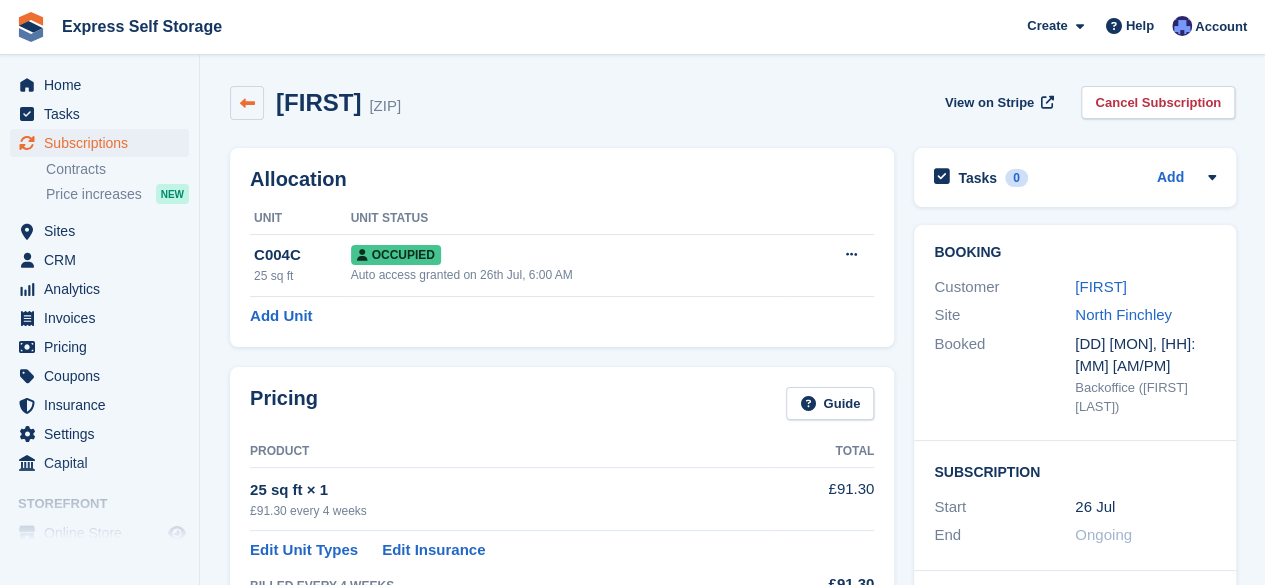 click at bounding box center [247, 103] 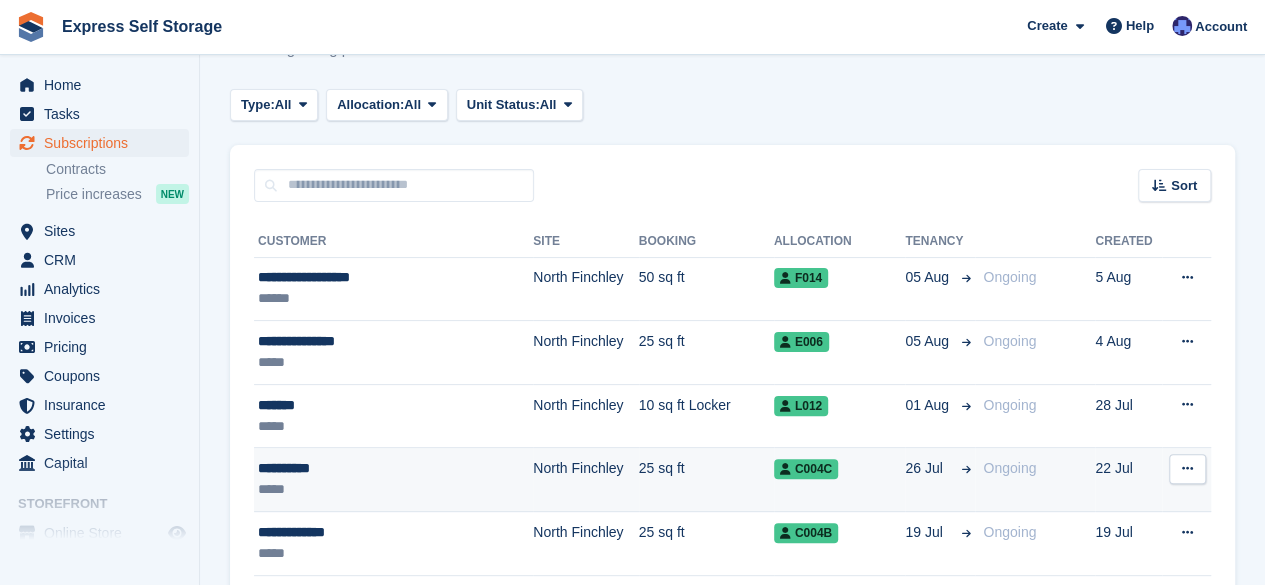 scroll, scrollTop: 75, scrollLeft: 0, axis: vertical 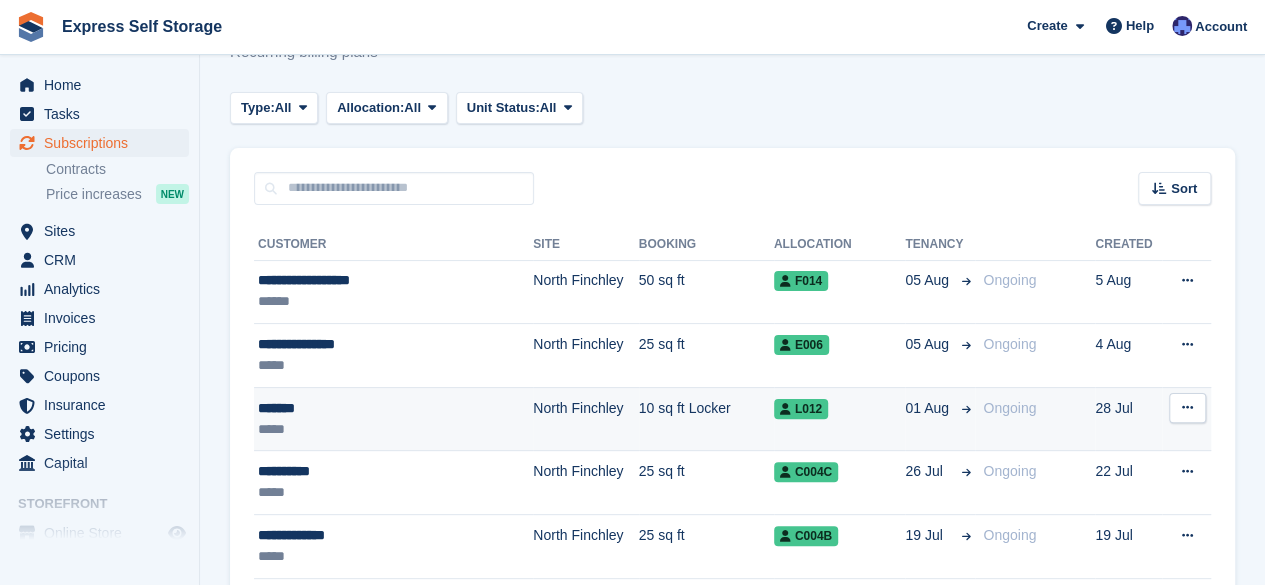 click on "10 sq ft Locker" at bounding box center (706, 419) 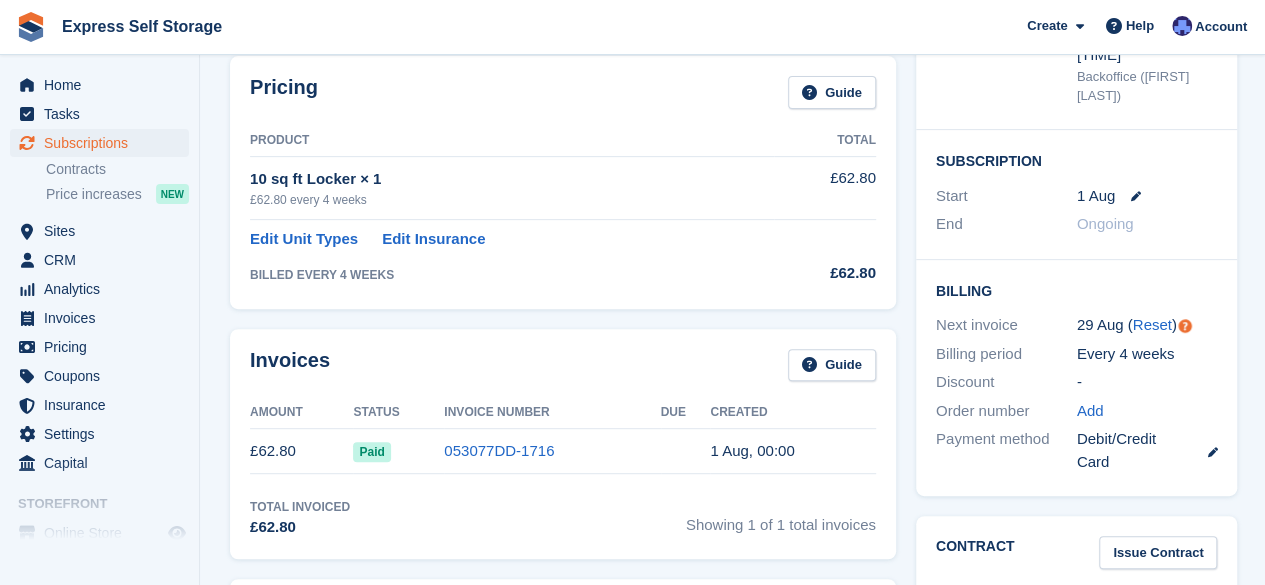 scroll, scrollTop: 0, scrollLeft: 0, axis: both 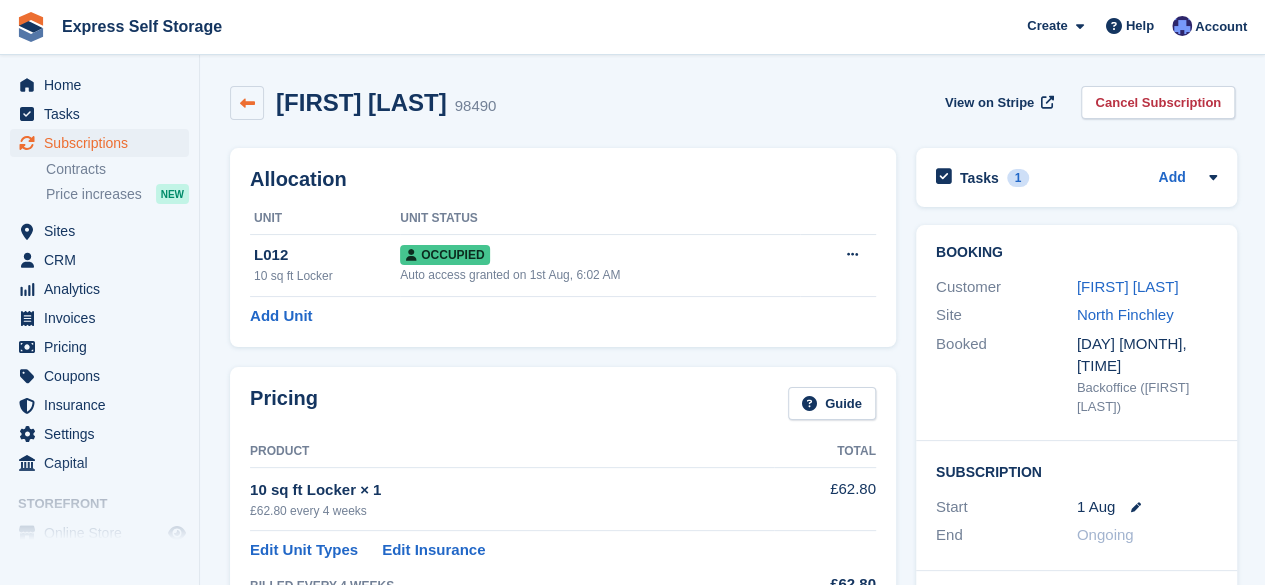 click at bounding box center (247, 103) 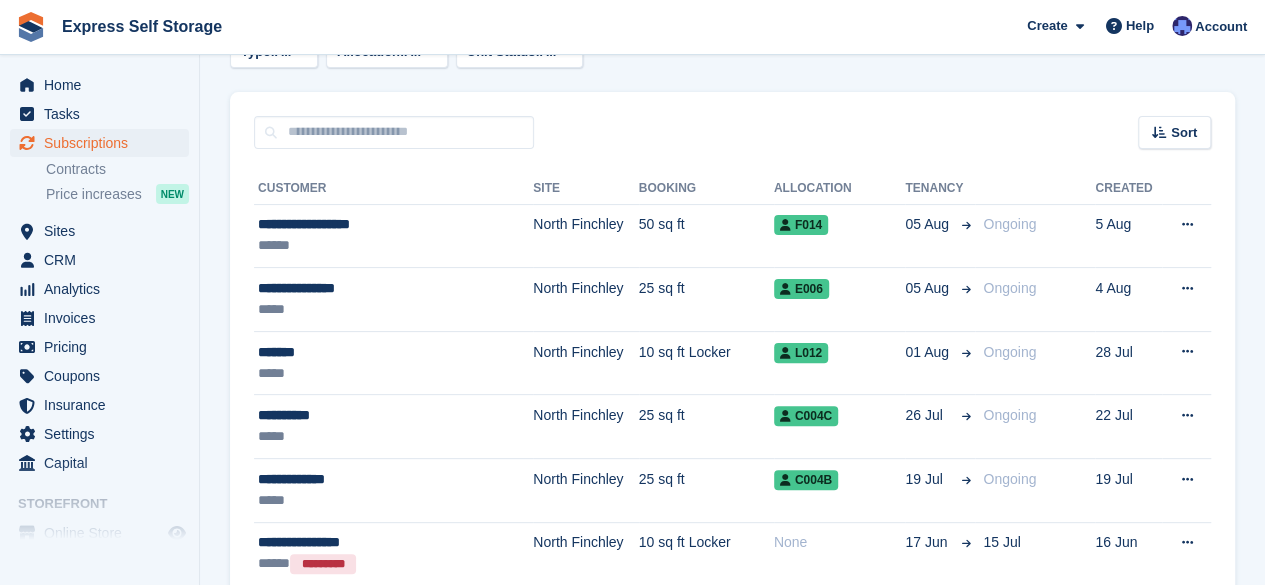 scroll, scrollTop: 132, scrollLeft: 0, axis: vertical 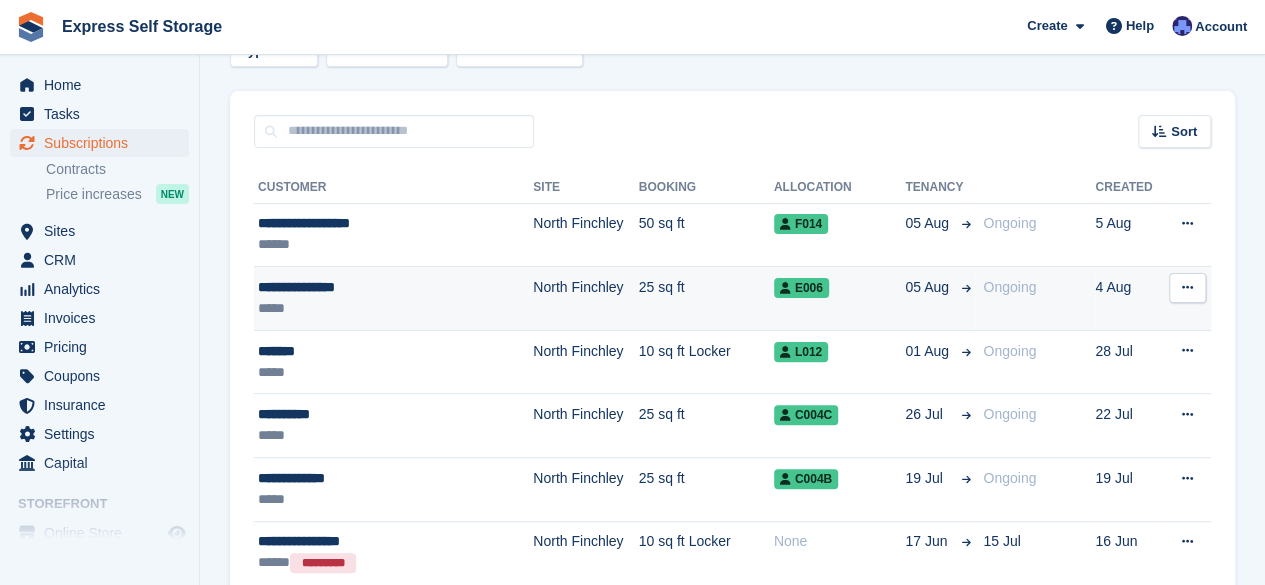 click on "*****" at bounding box center [375, 308] 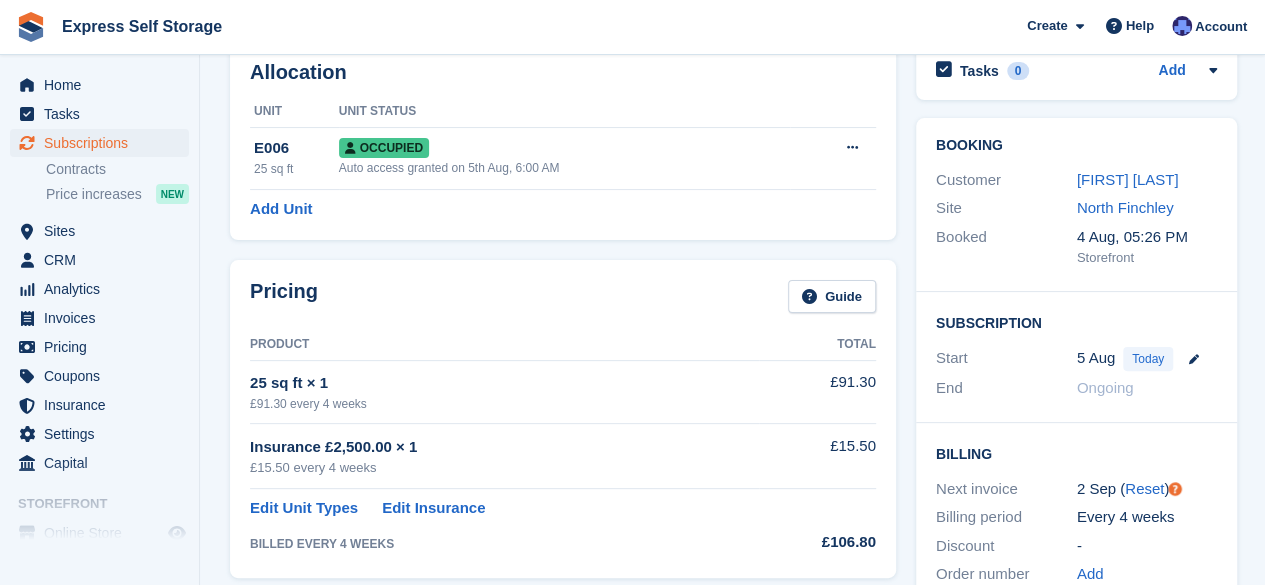 scroll, scrollTop: 0, scrollLeft: 0, axis: both 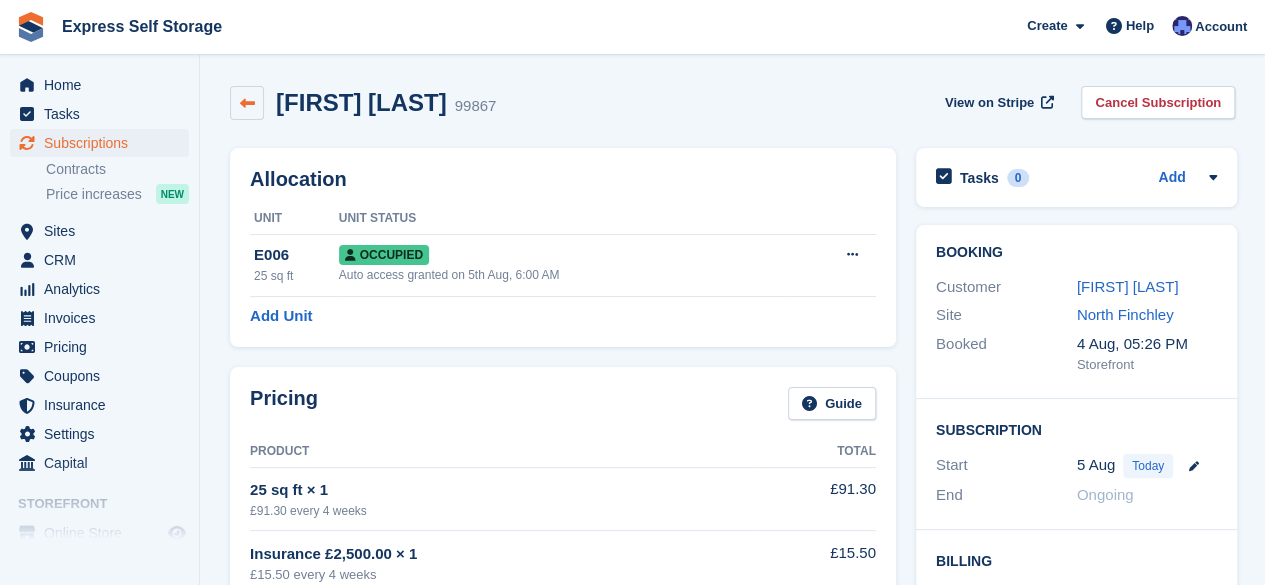 click at bounding box center (247, 103) 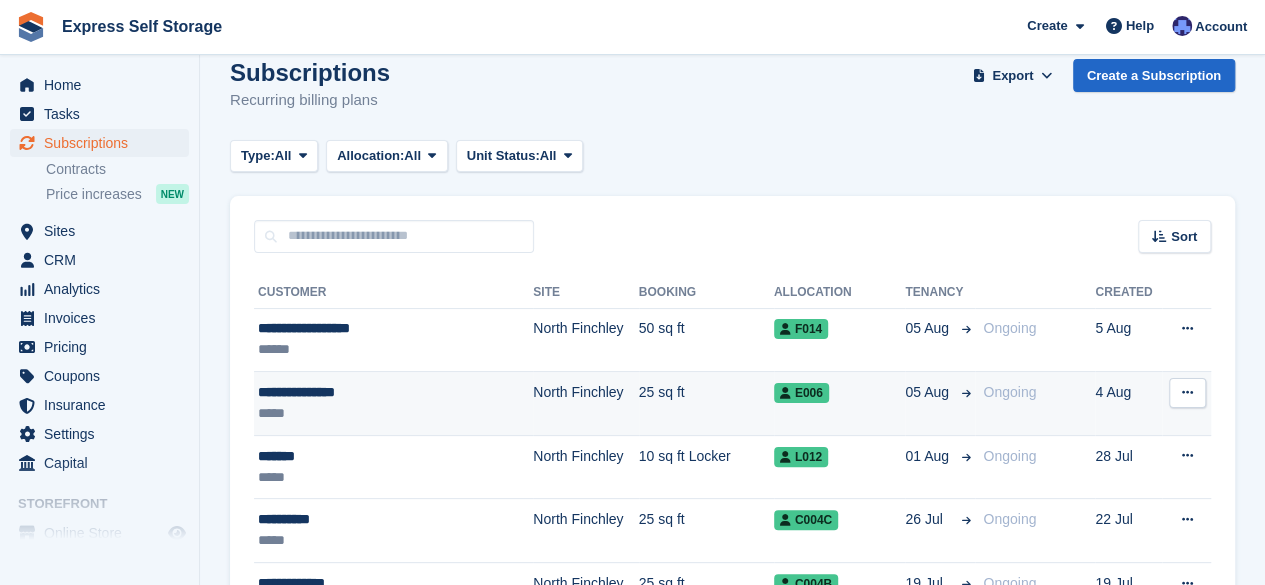 scroll, scrollTop: 28, scrollLeft: 0, axis: vertical 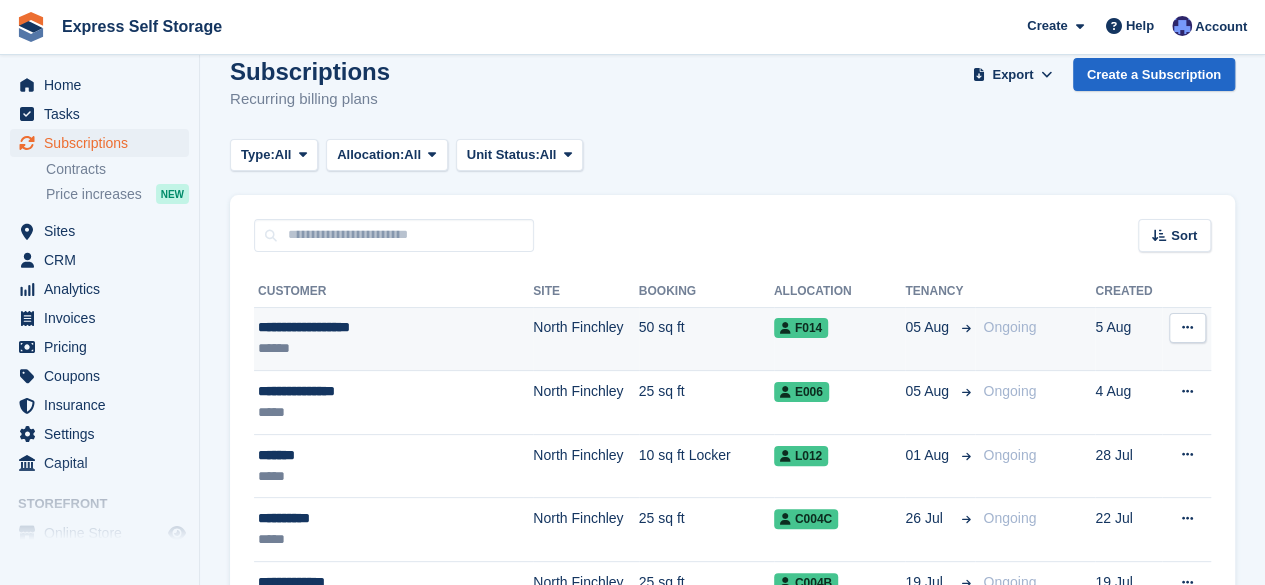 click on "**********" at bounding box center (375, 327) 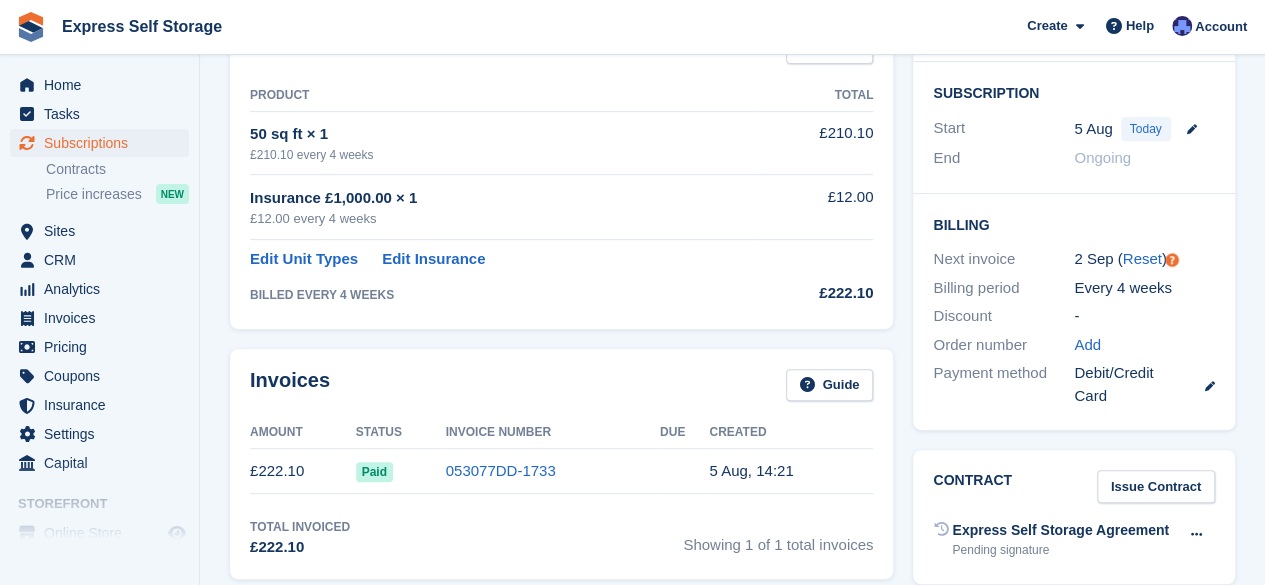 scroll, scrollTop: 0, scrollLeft: 0, axis: both 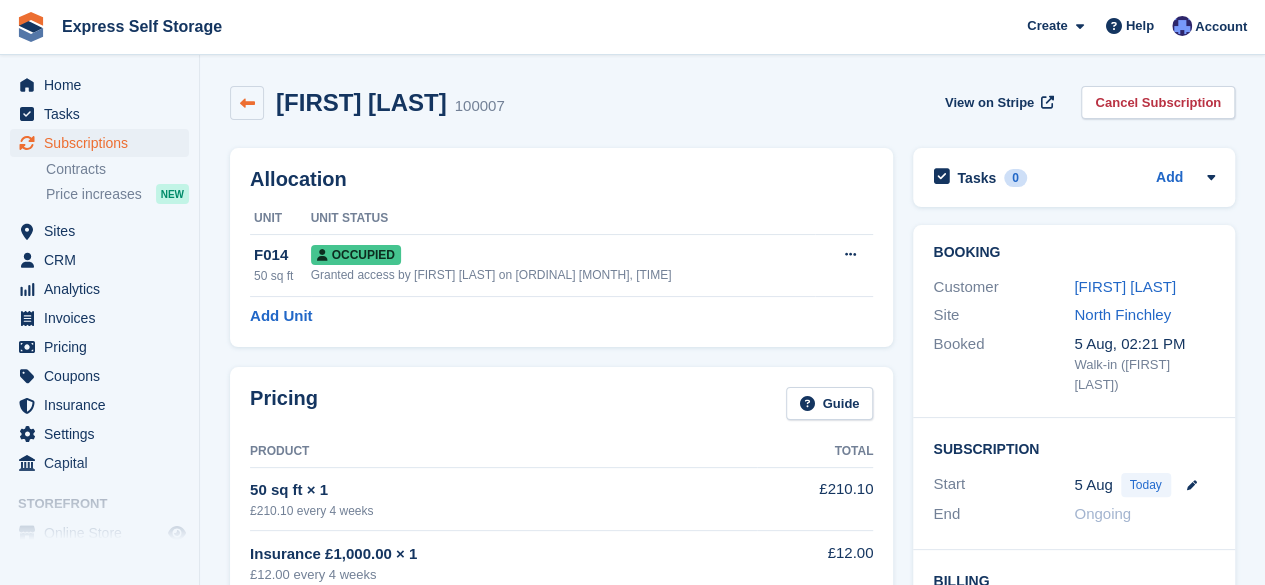 click at bounding box center (247, 103) 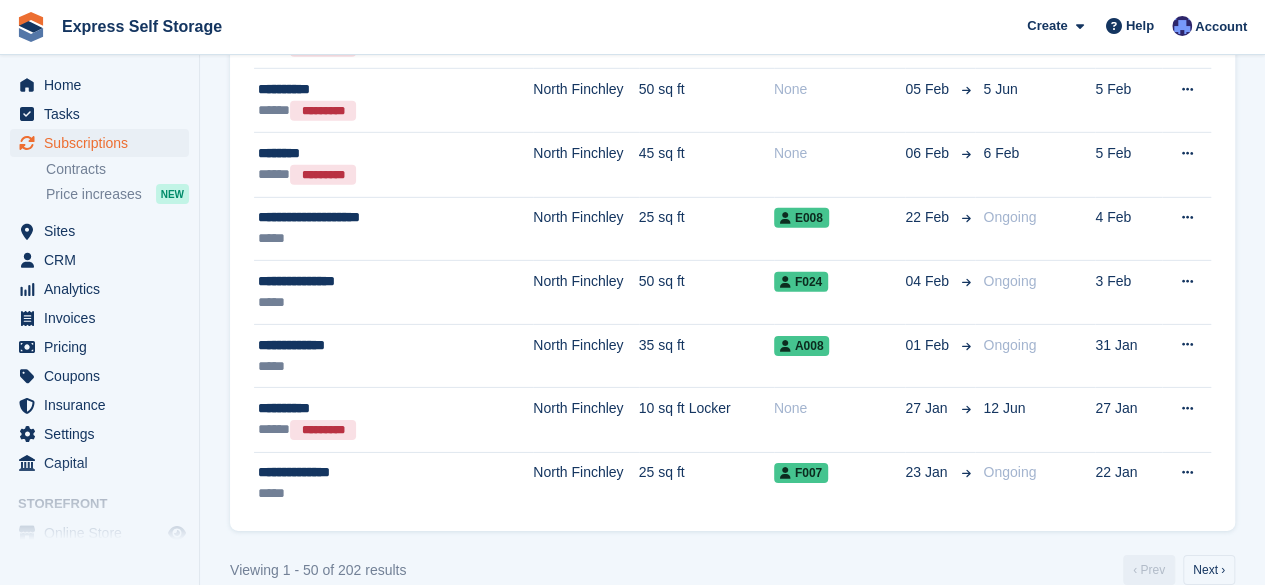 scroll, scrollTop: 3024, scrollLeft: 0, axis: vertical 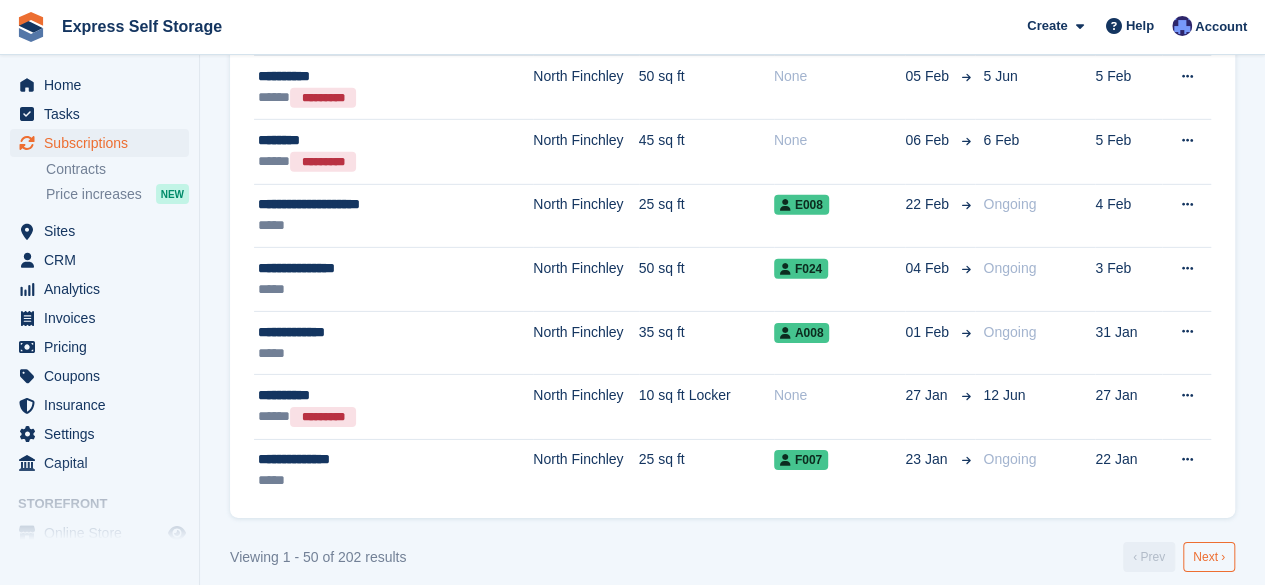 click on "Next ›" at bounding box center [1209, 557] 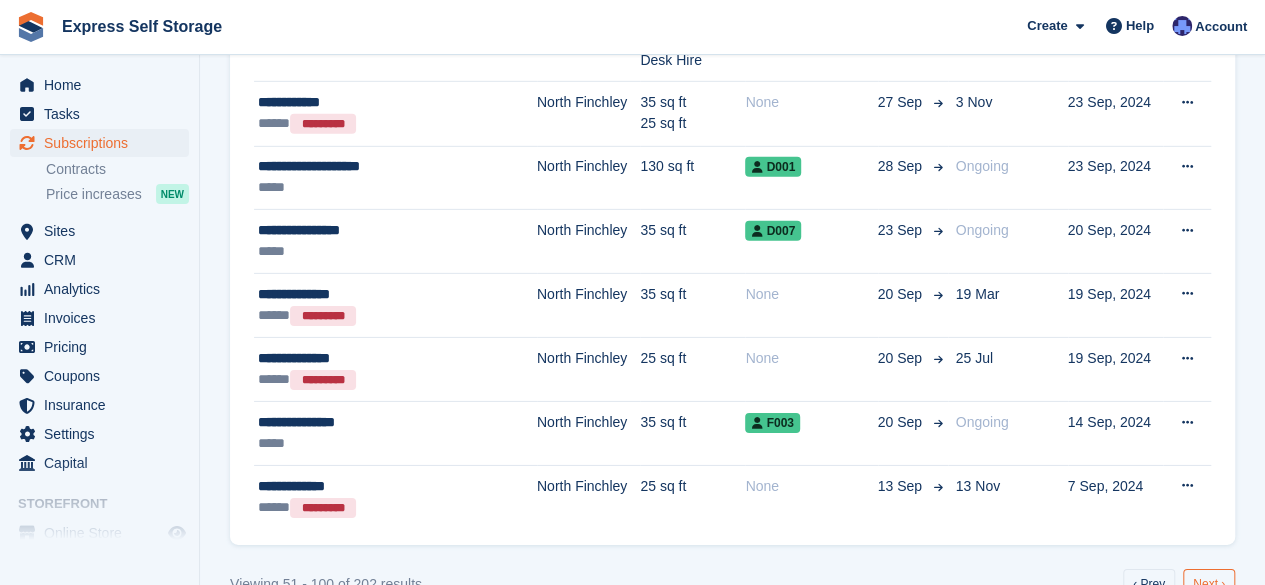 click on "Next ›" at bounding box center (1209, 584) 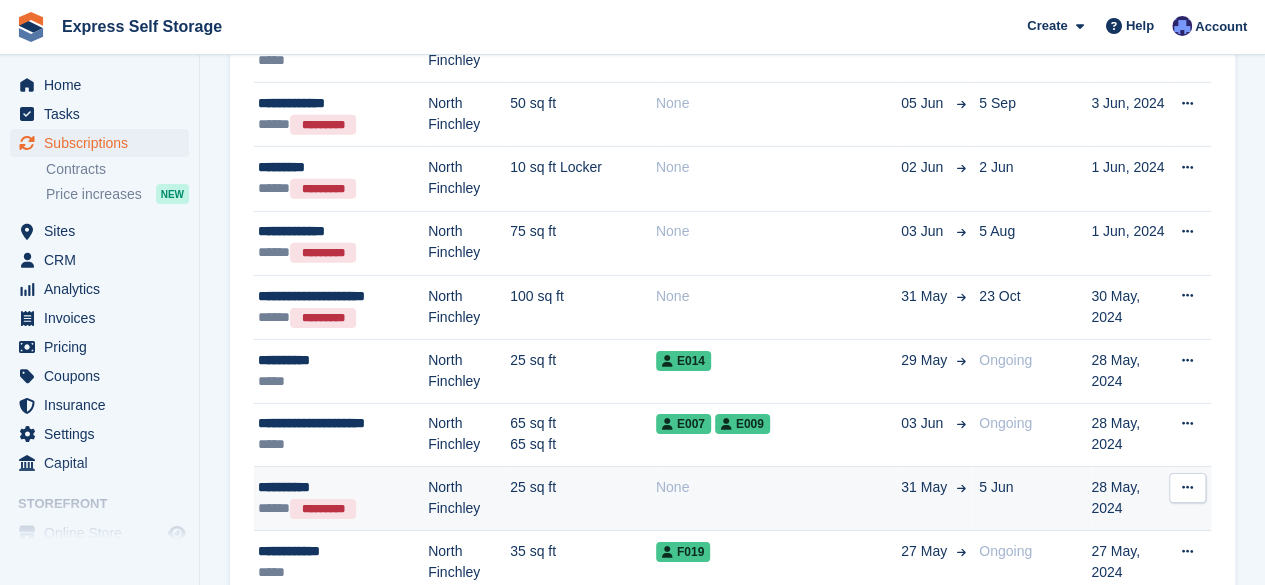 scroll, scrollTop: 3116, scrollLeft: 0, axis: vertical 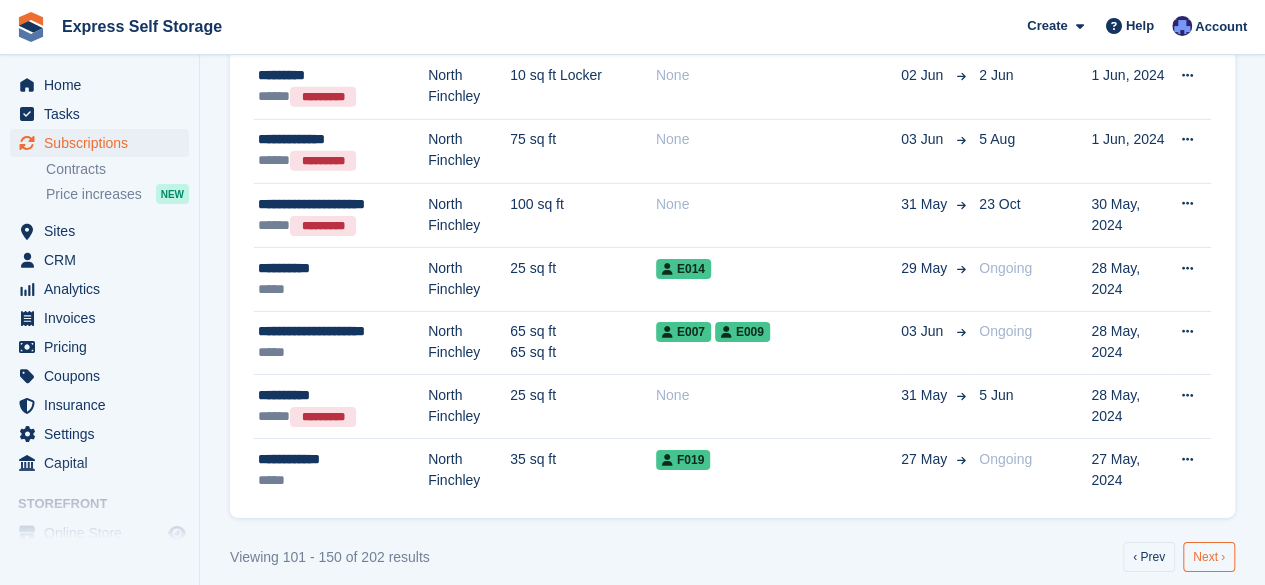 click on "Next ›" at bounding box center (1209, 557) 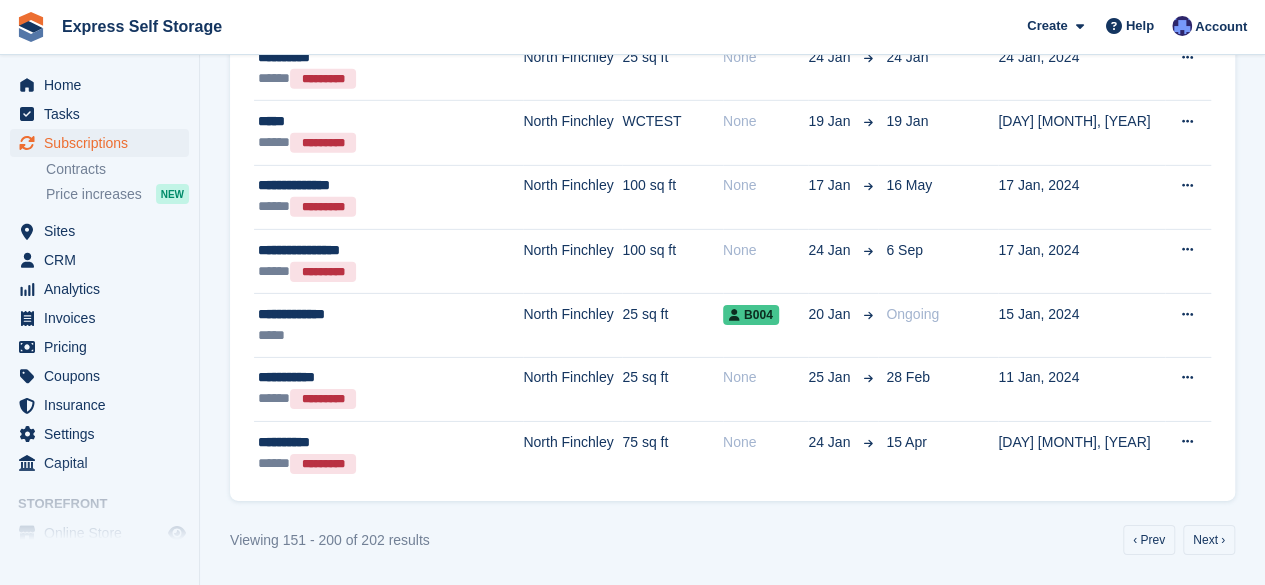 scroll, scrollTop: 3030, scrollLeft: 0, axis: vertical 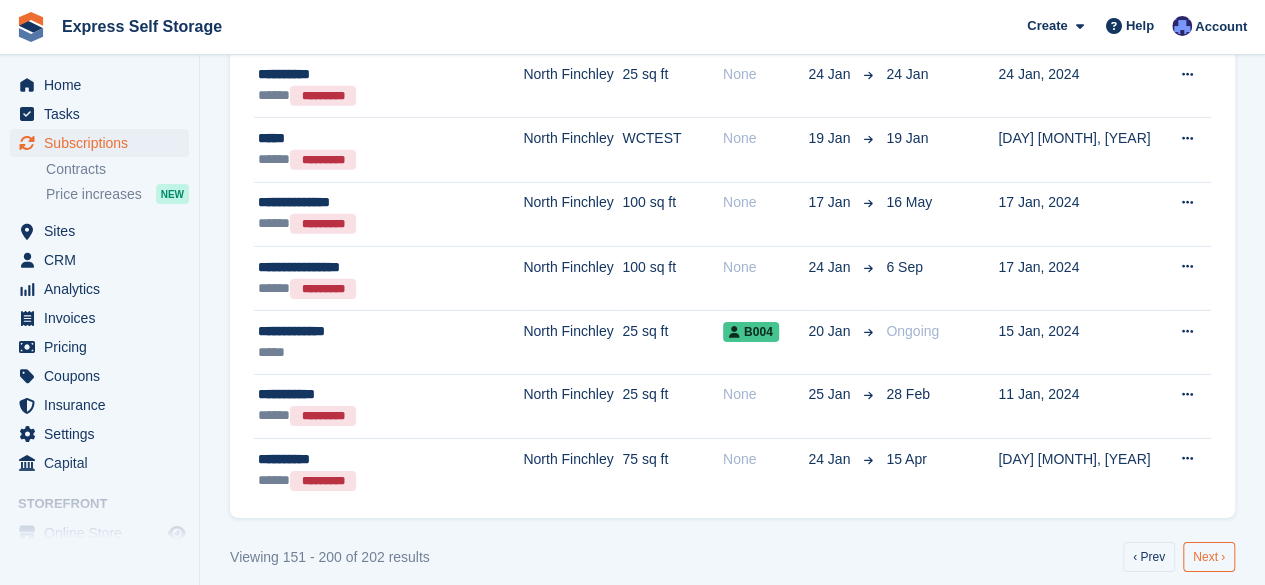 click on "Next ›" at bounding box center [1209, 557] 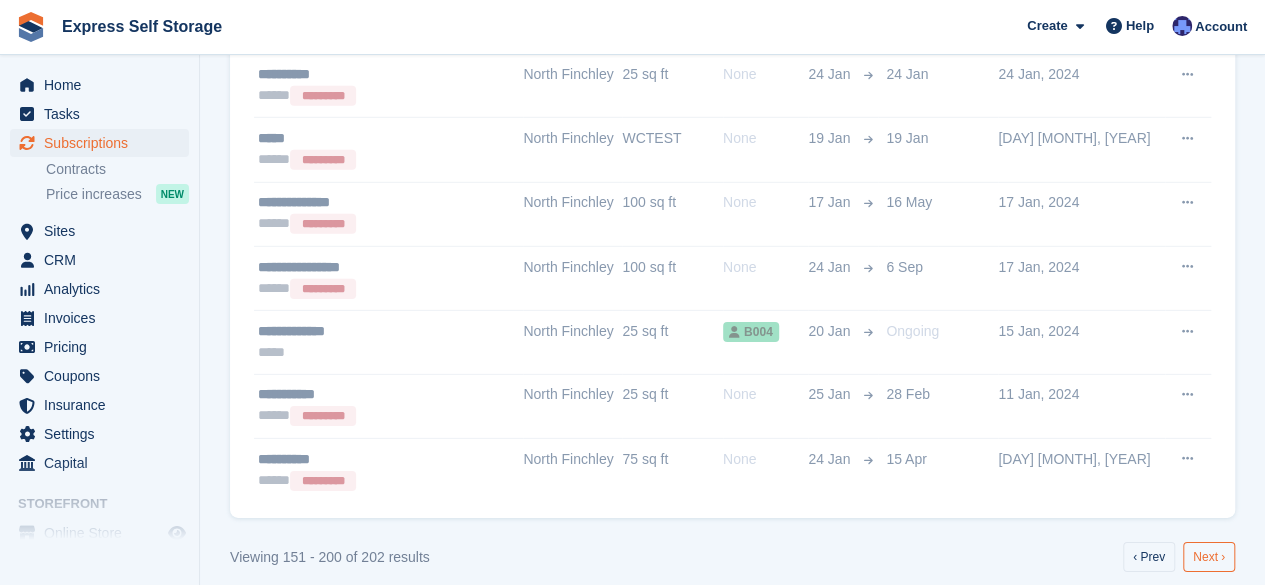 scroll, scrollTop: 0, scrollLeft: 0, axis: both 